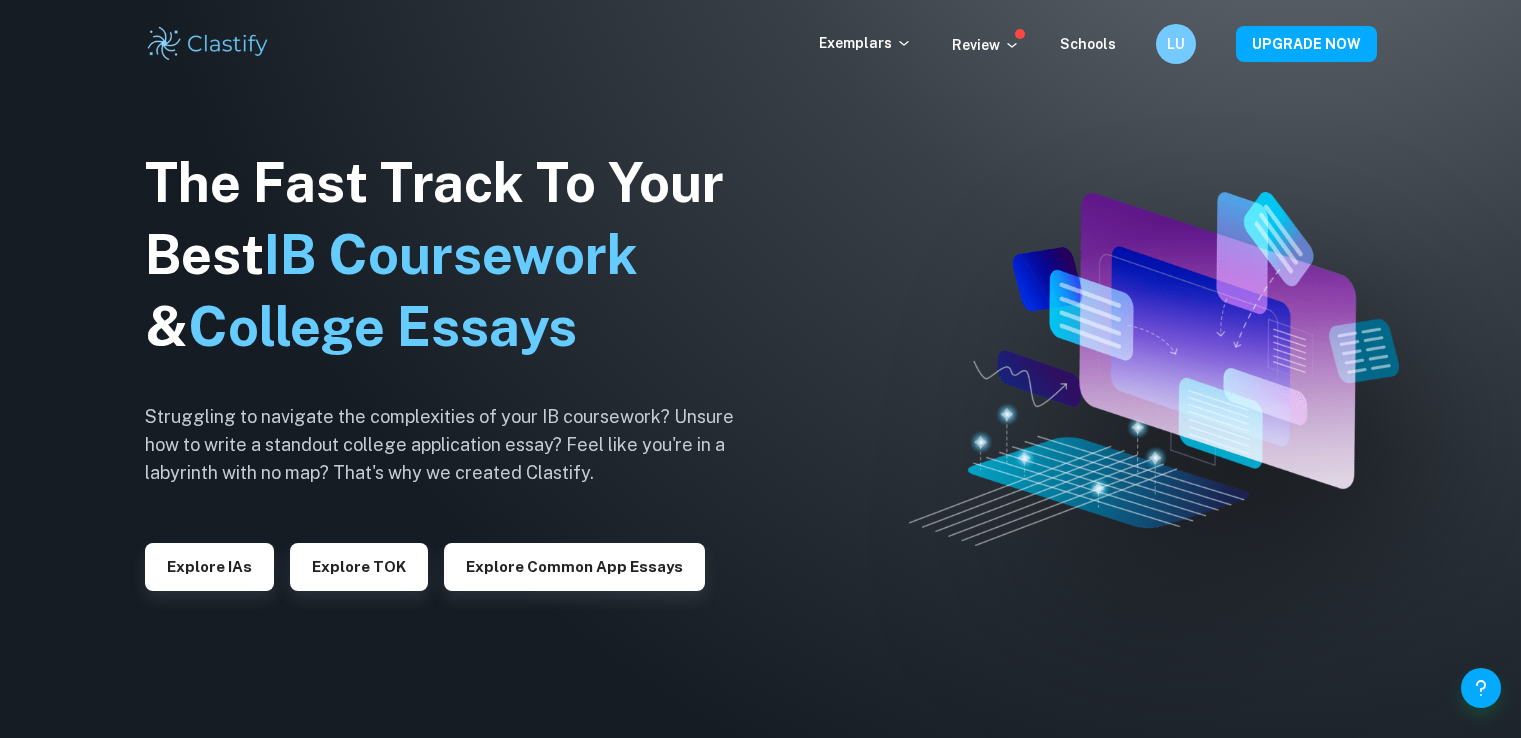 scroll, scrollTop: 0, scrollLeft: 0, axis: both 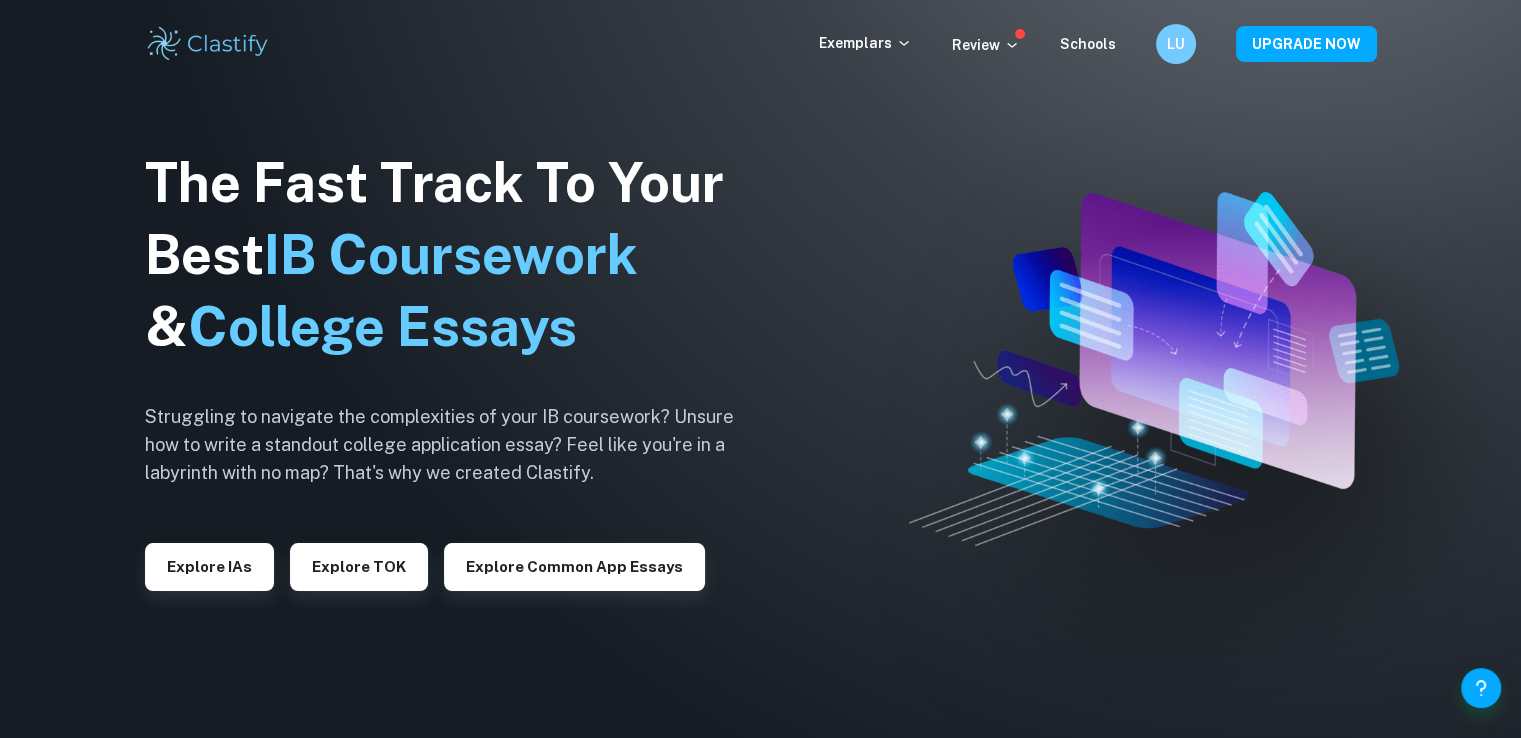 click on "Exemplars" at bounding box center (885, 44) 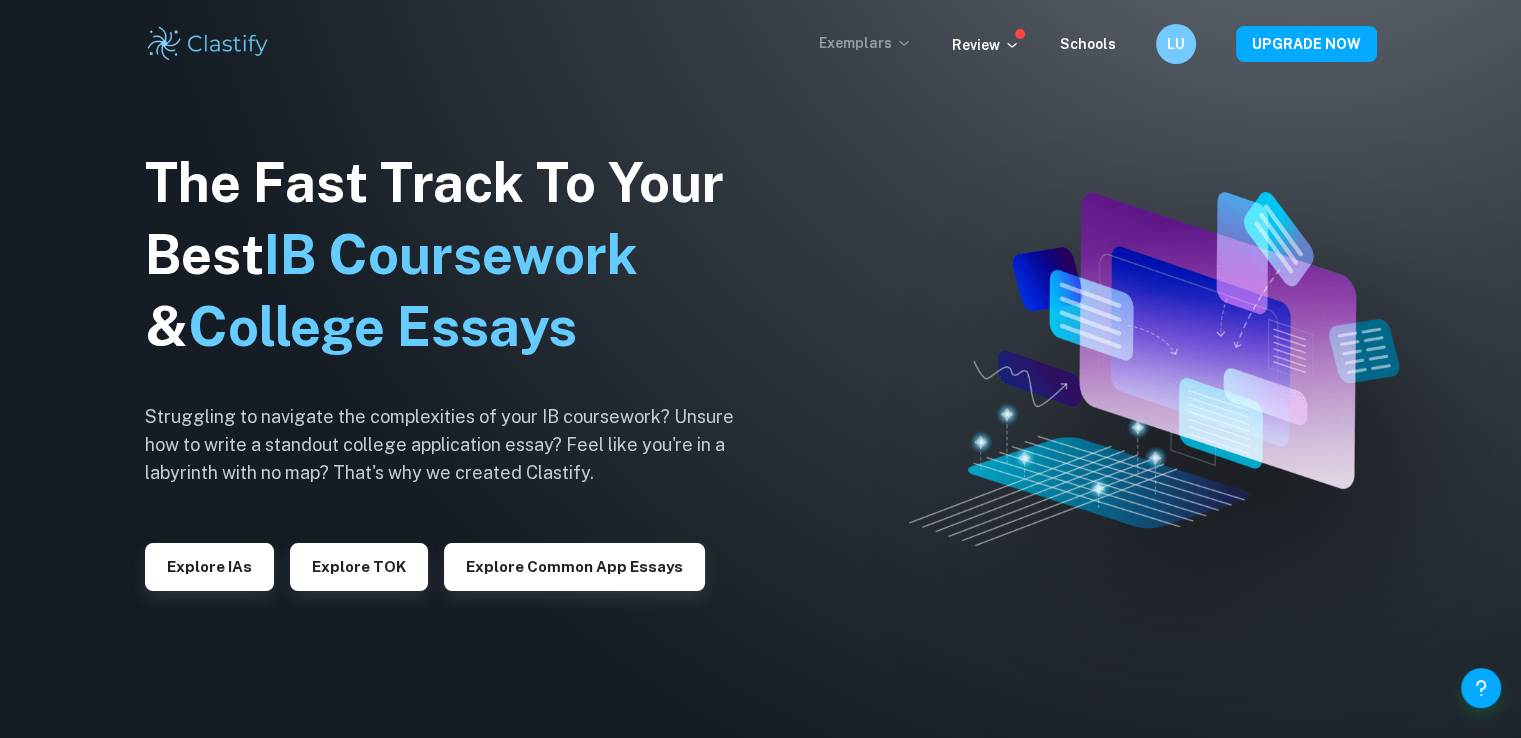 click 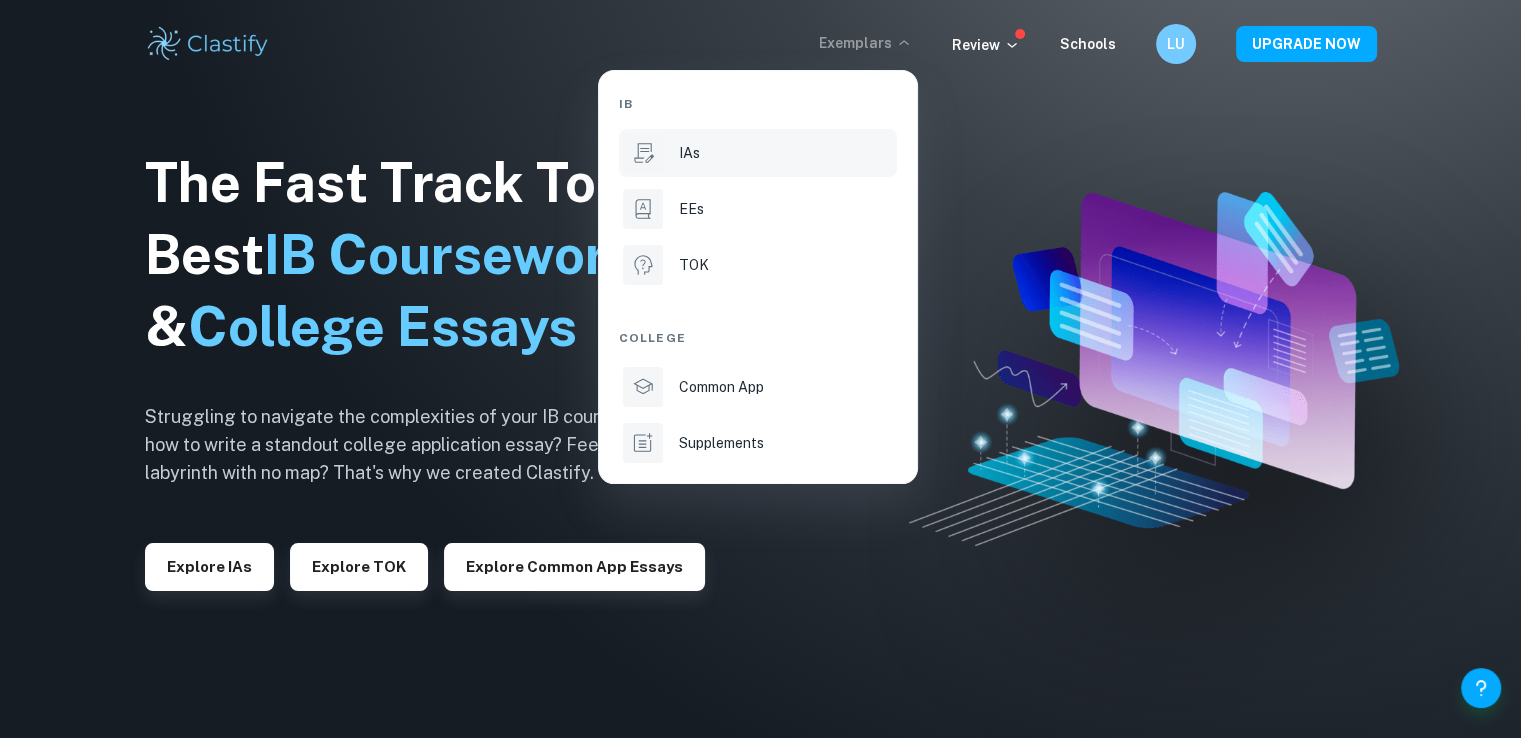 click on "IAs" at bounding box center (758, 153) 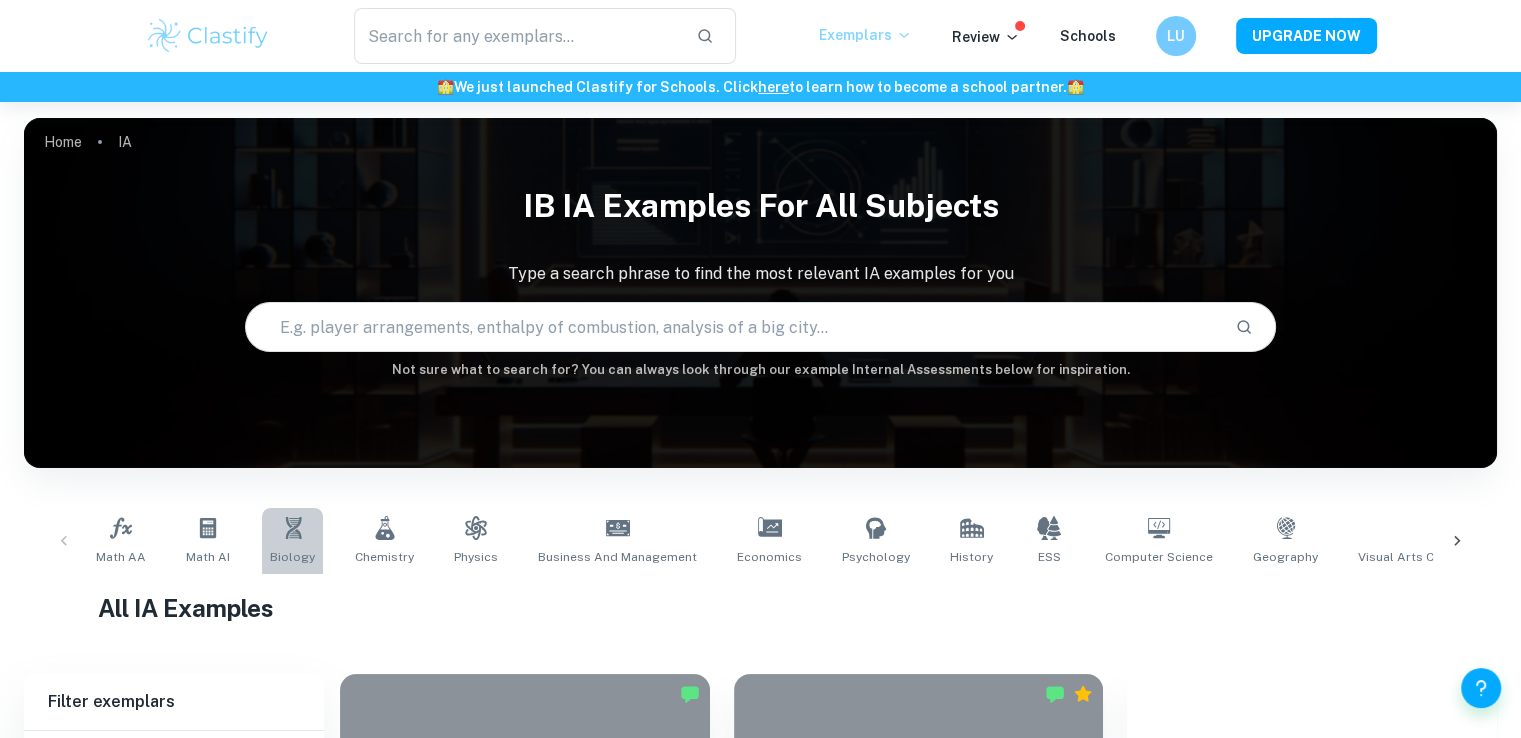 click 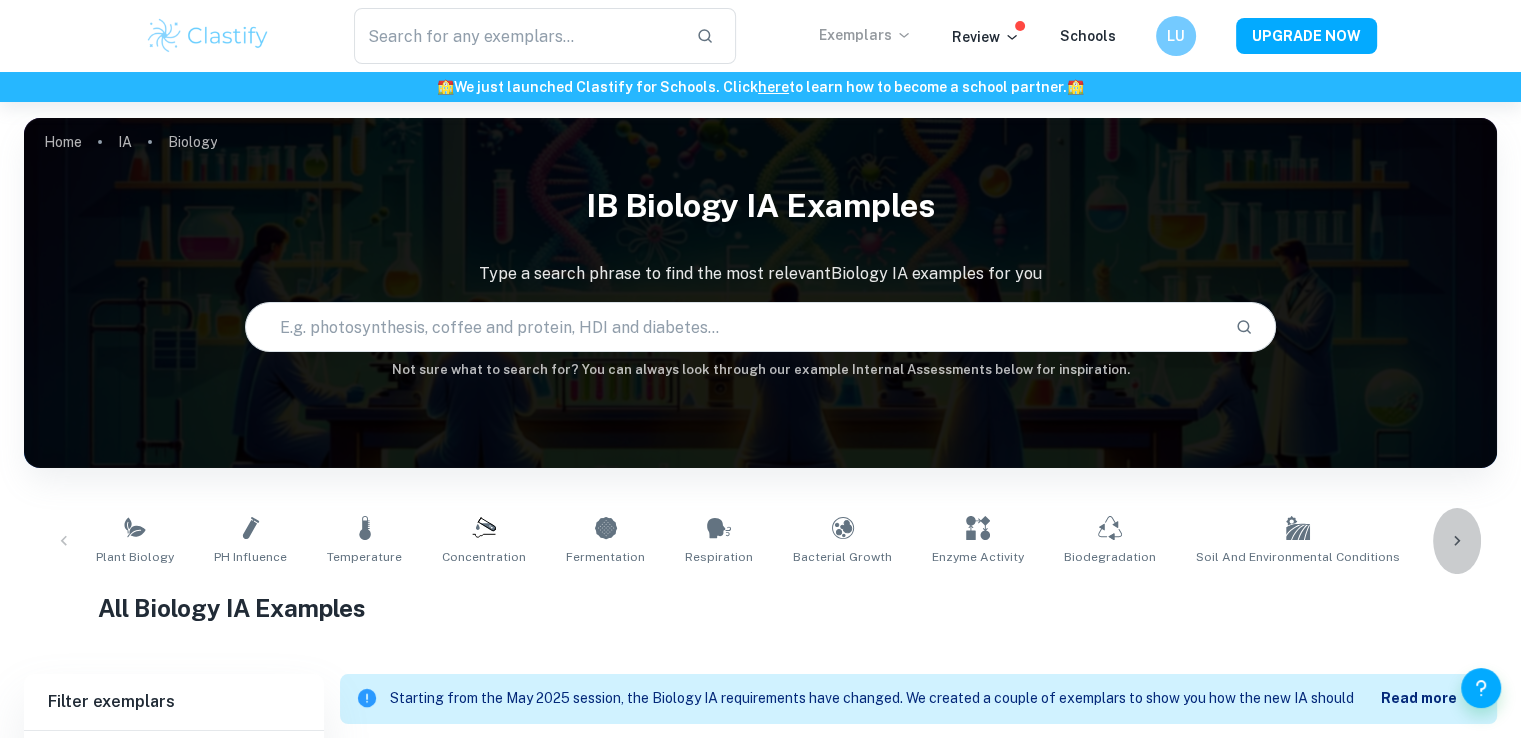 click 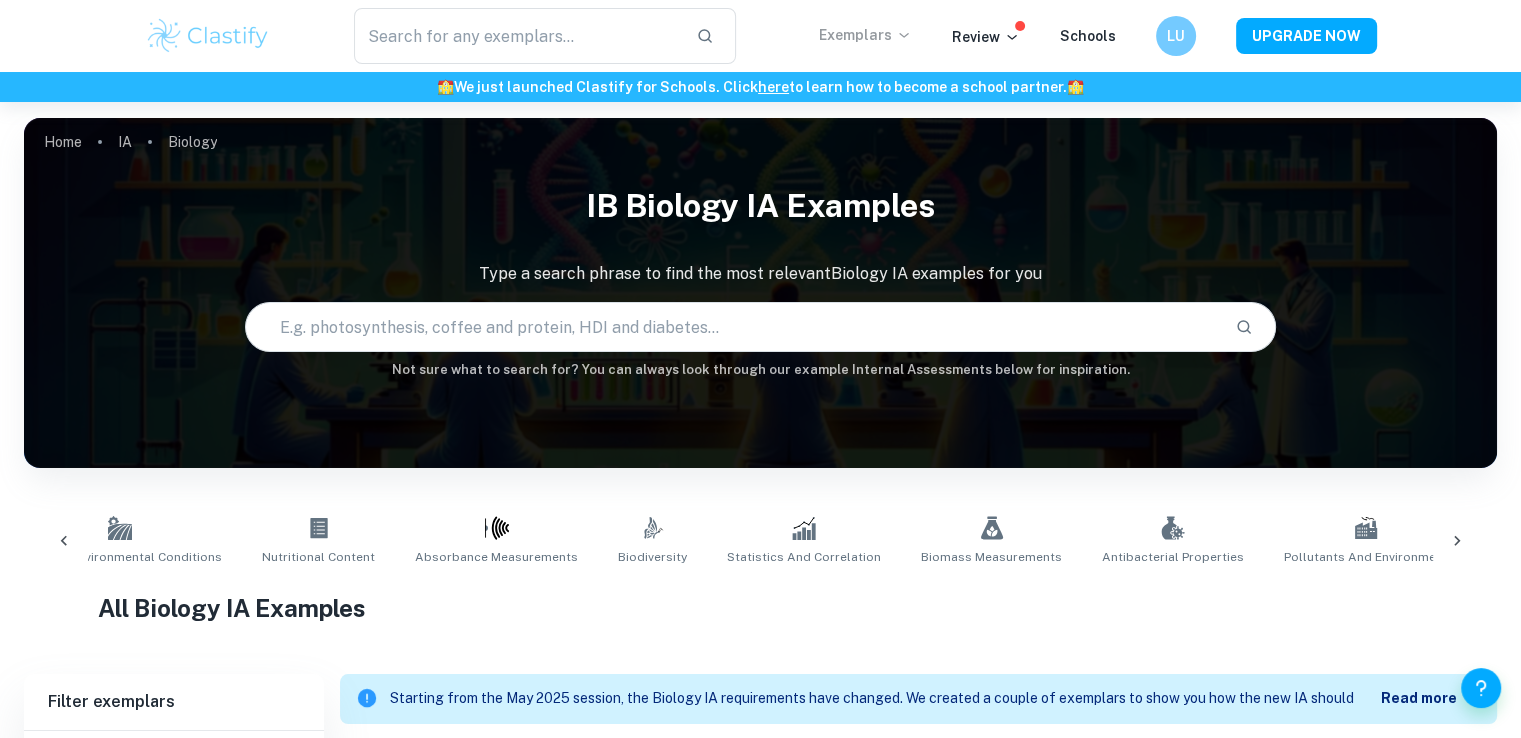 scroll, scrollTop: 0, scrollLeft: 1178, axis: horizontal 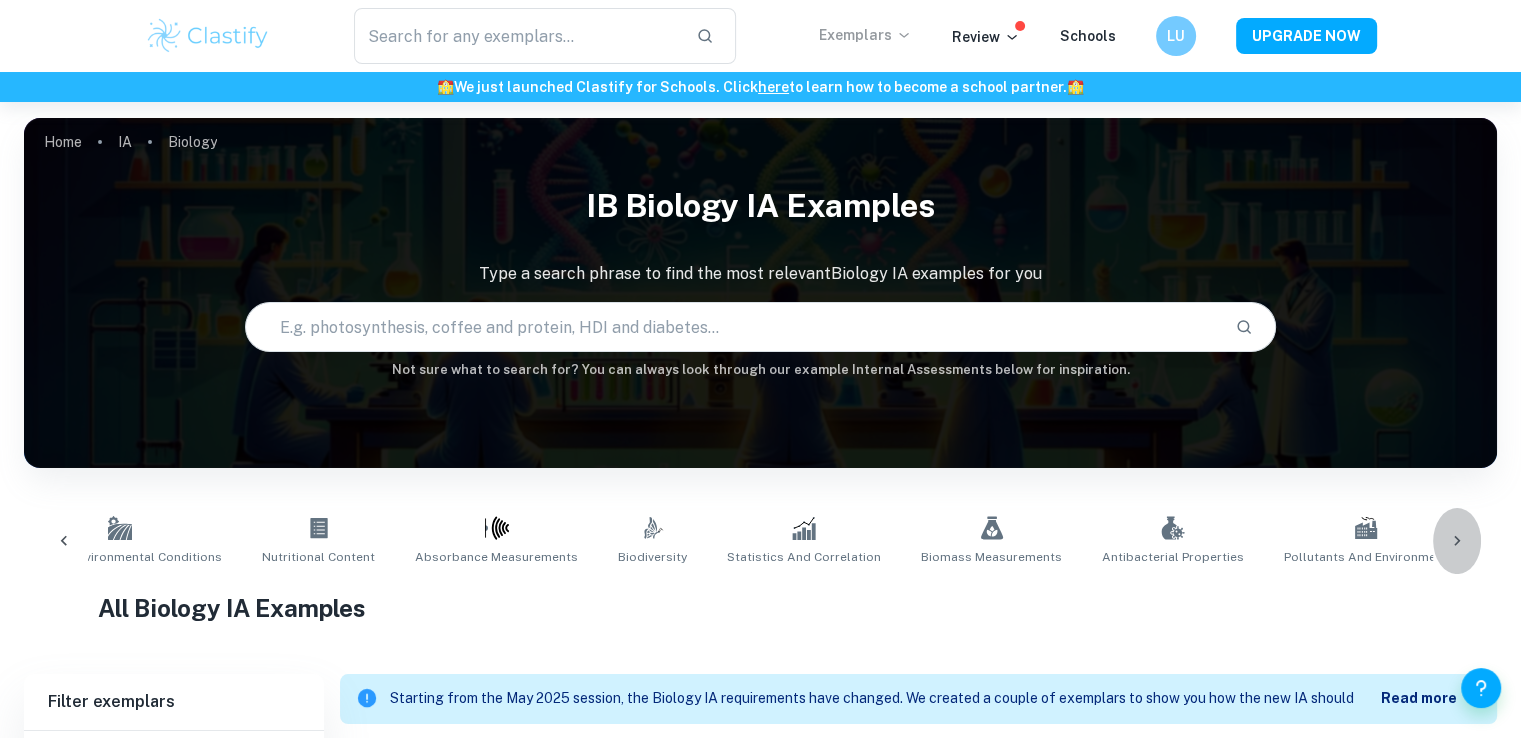 click 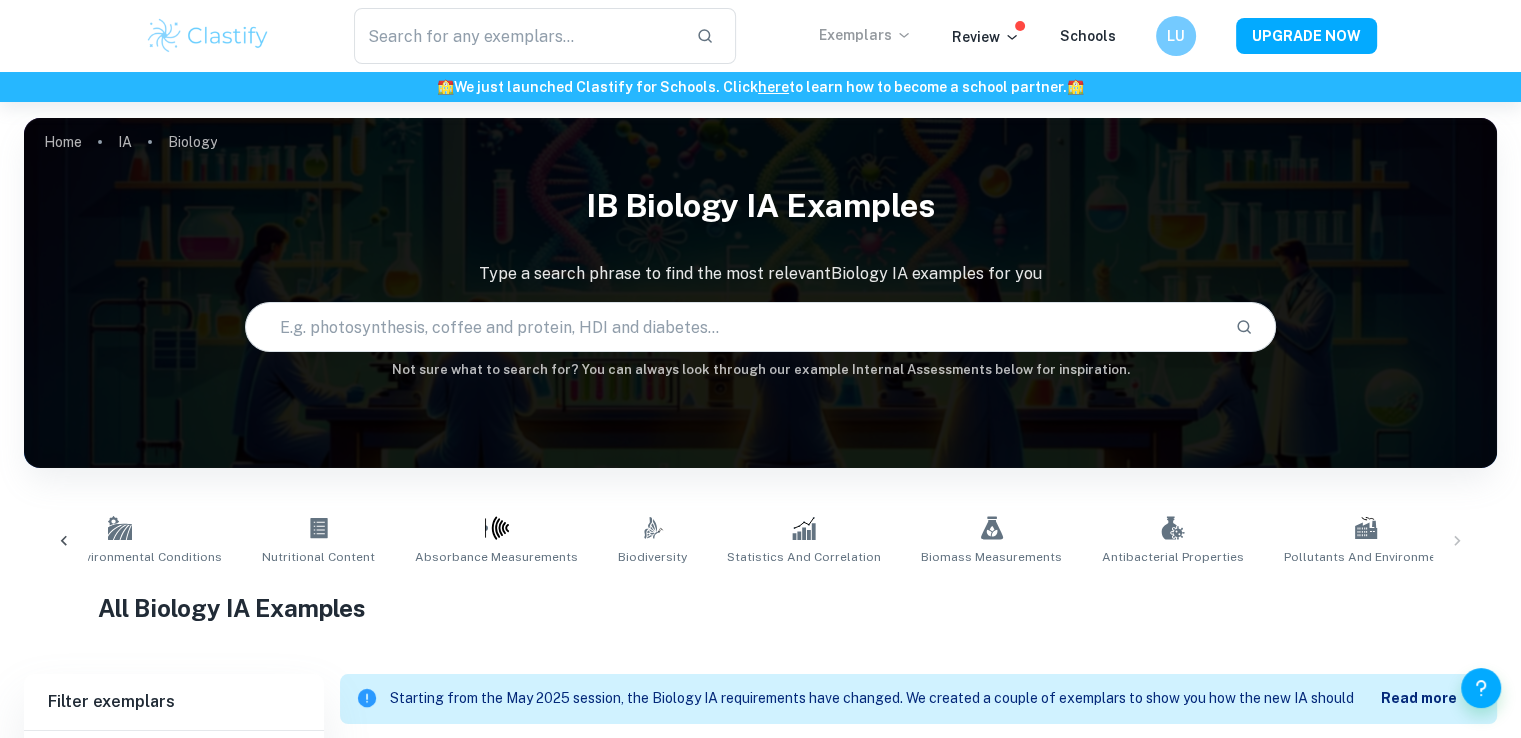 scroll, scrollTop: 0, scrollLeft: 1184, axis: horizontal 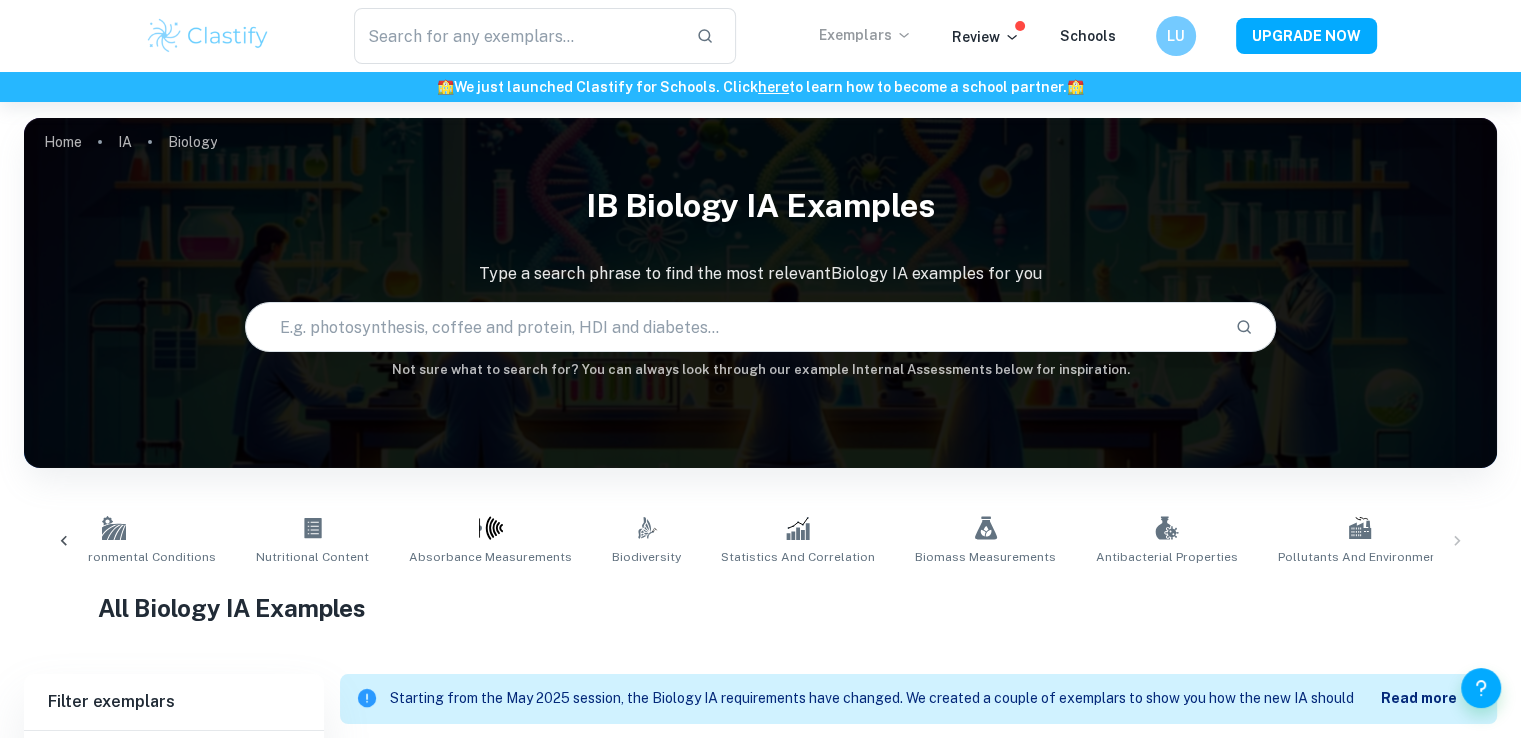 click at bounding box center (732, 327) 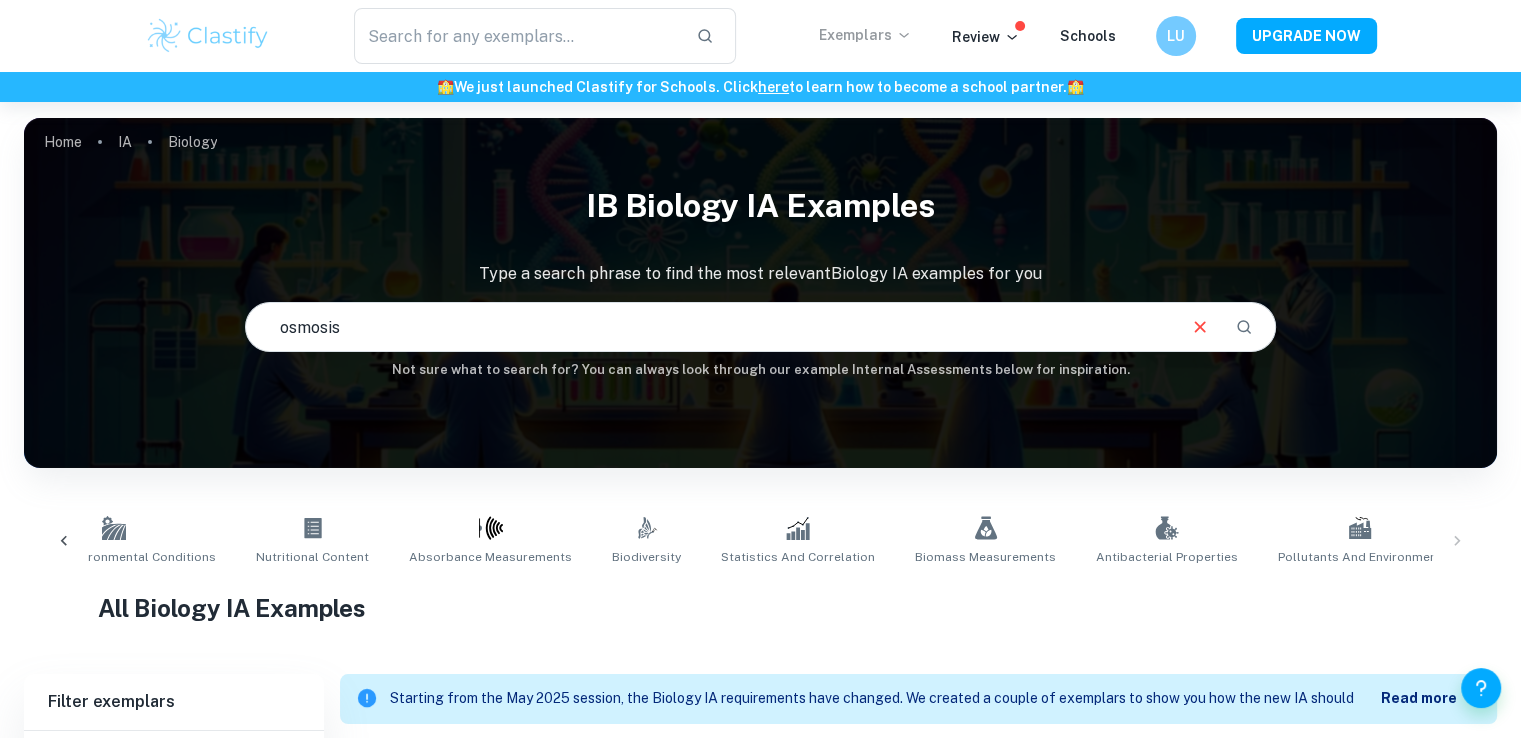 type on "osmosis" 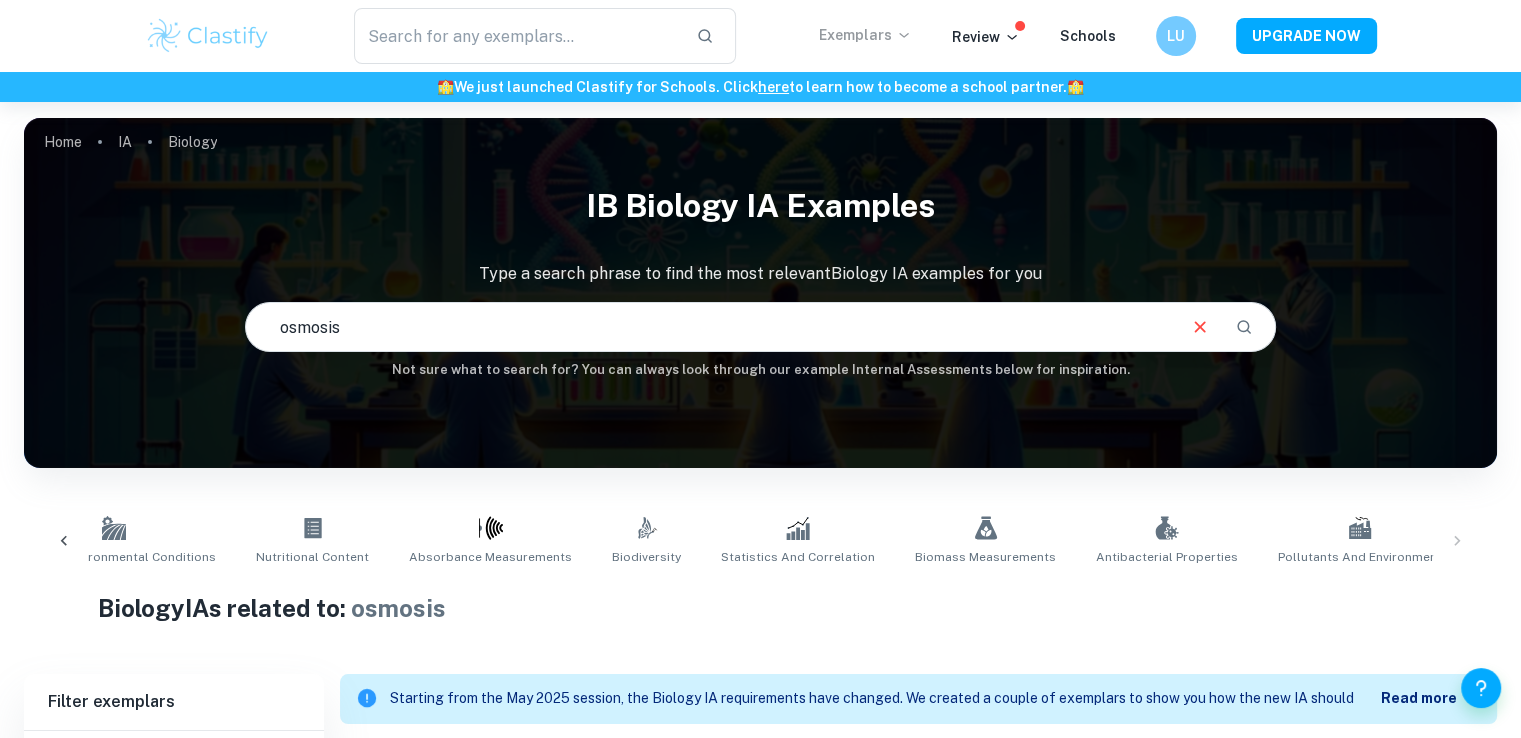 scroll, scrollTop: 236, scrollLeft: 0, axis: vertical 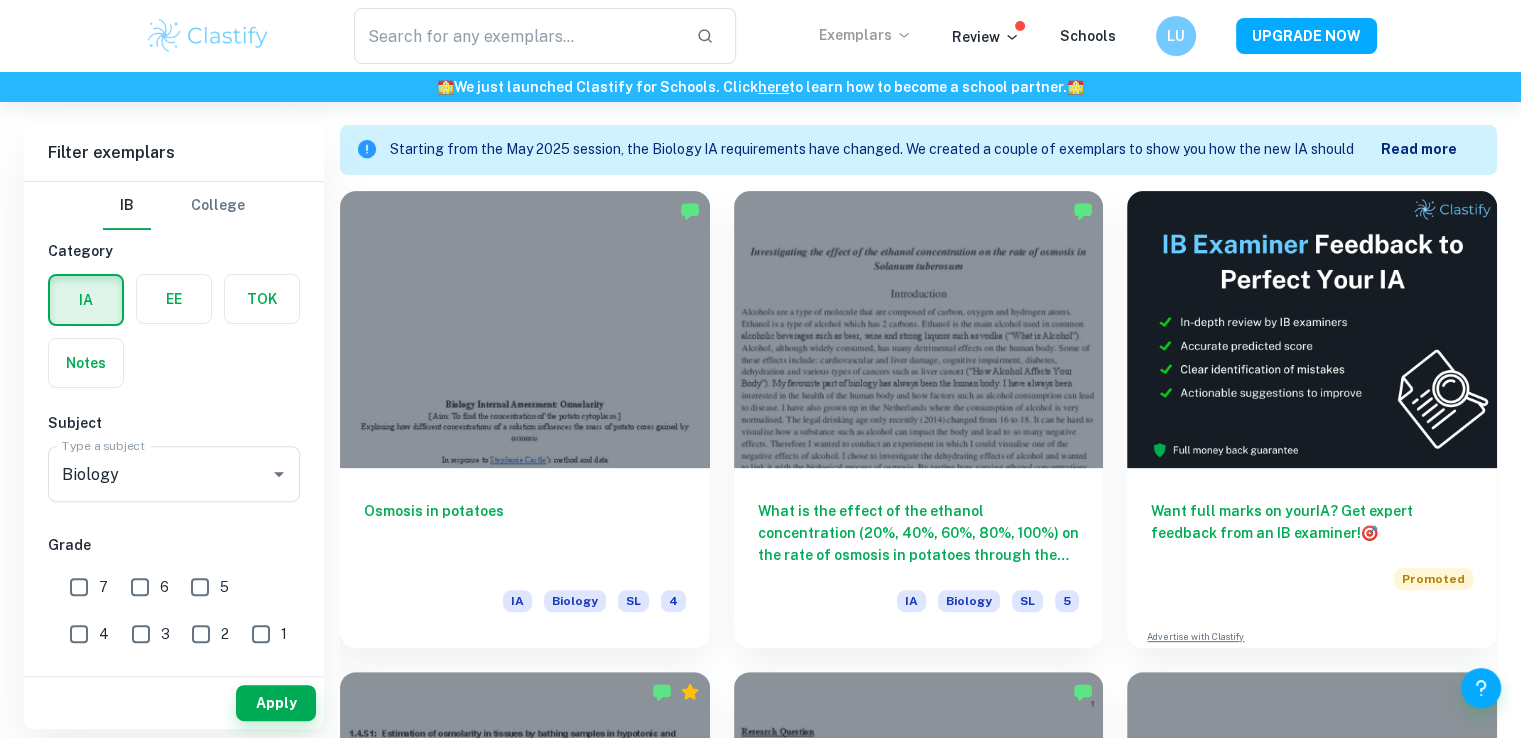 click on "Read more" at bounding box center (1419, 149) 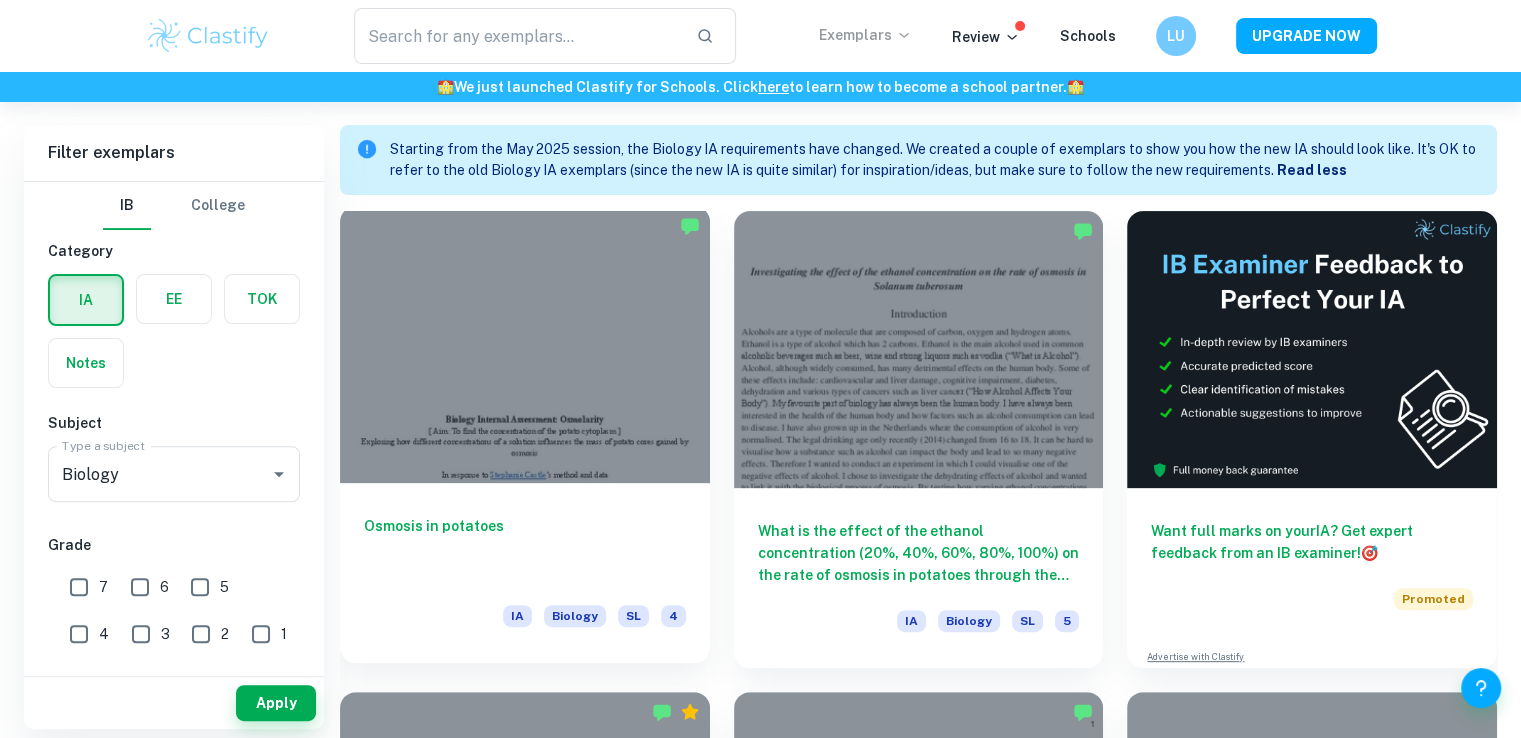click on "Osmosis in potatoes IA Biology SL 4" at bounding box center (525, 573) 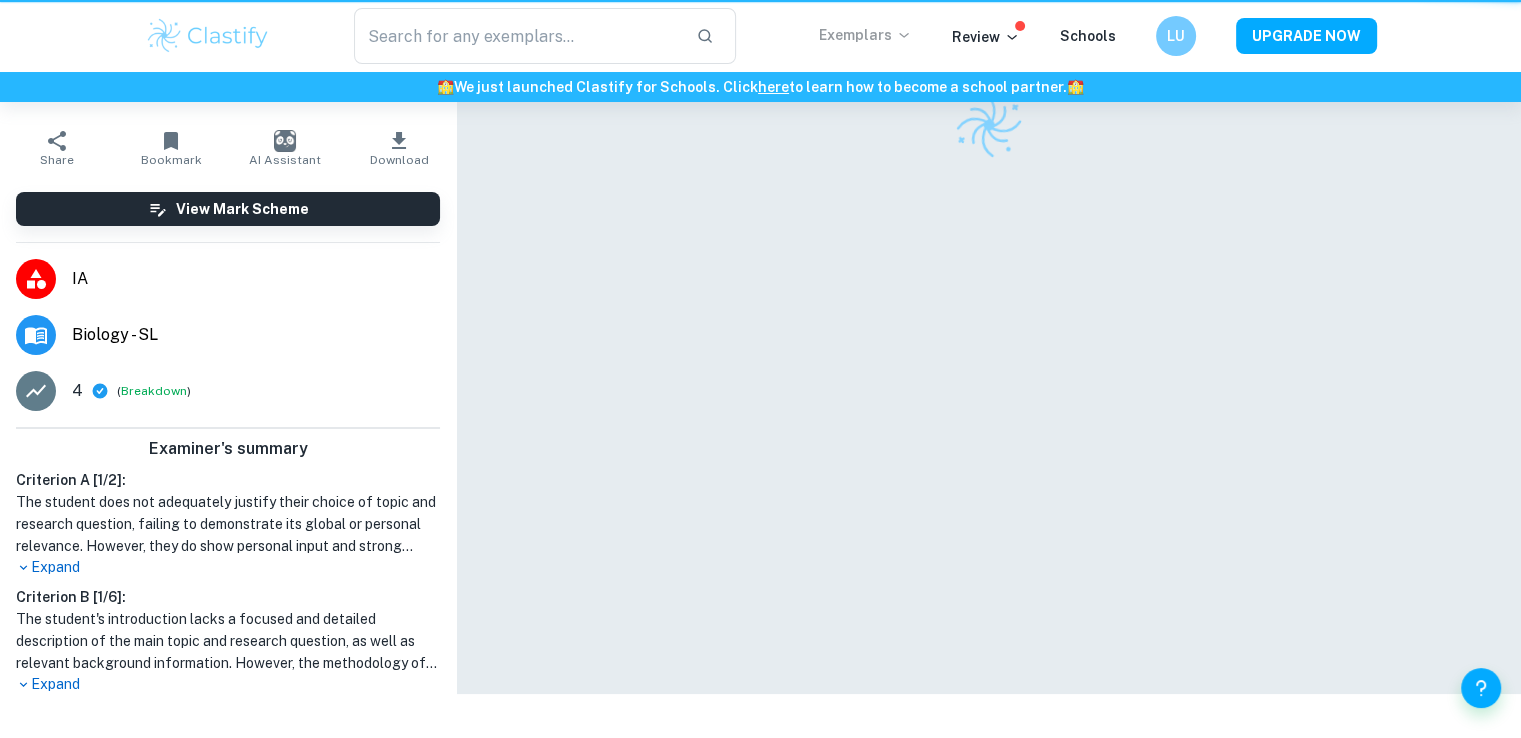 scroll, scrollTop: 0, scrollLeft: 0, axis: both 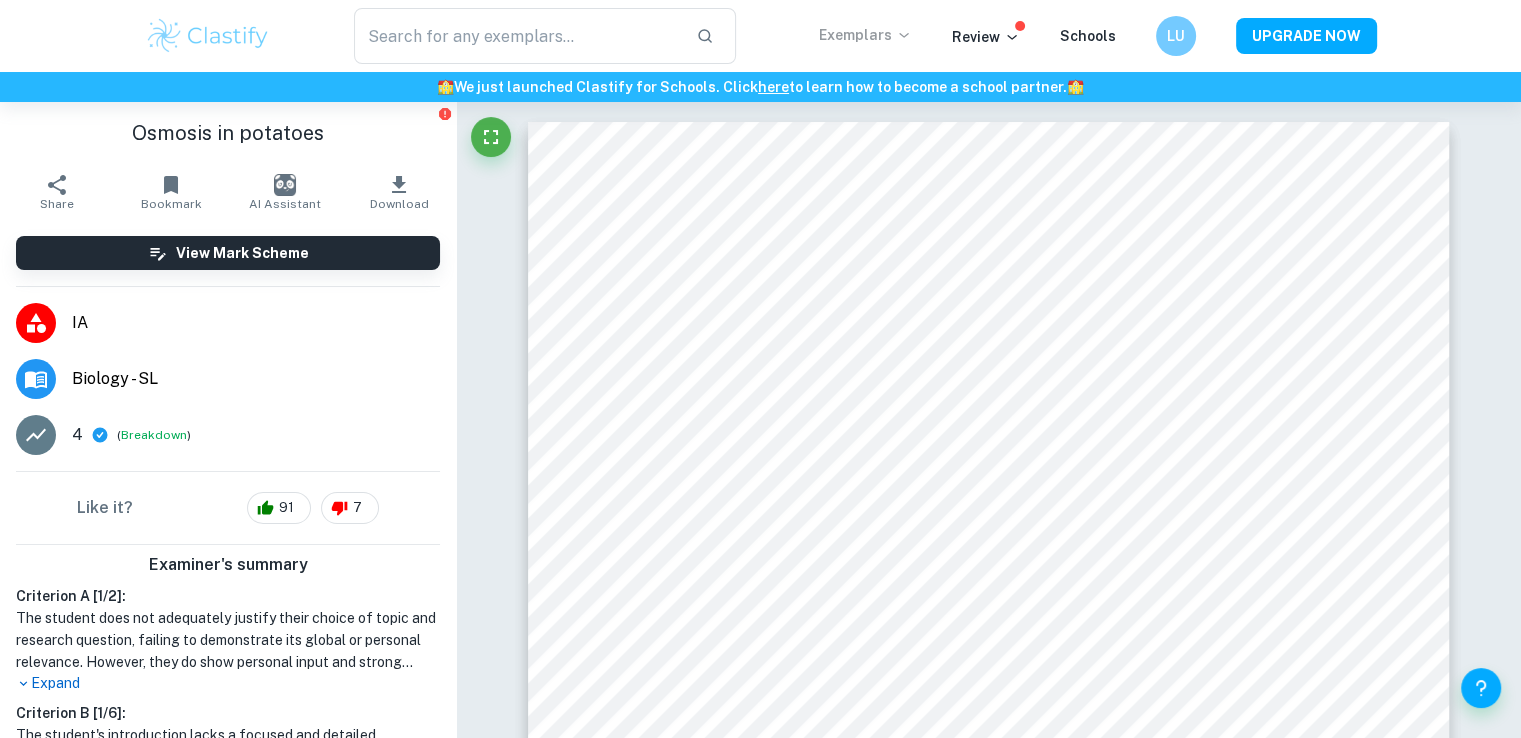drag, startPoint x: 438, startPoint y: 411, endPoint x: 461, endPoint y: 477, distance: 69.89278 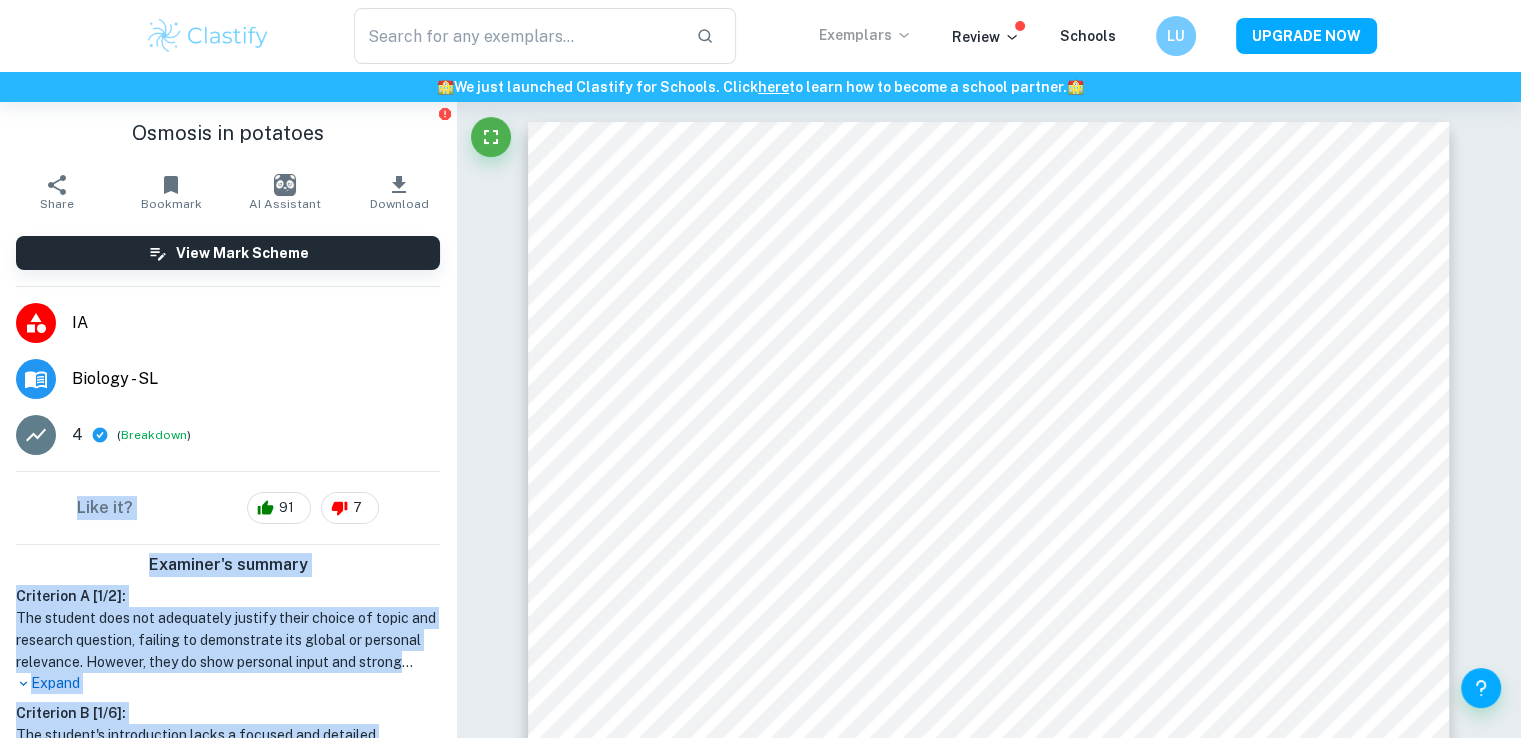 click on "The student does not adequately justify their choice of topic and research question, failing to demonstrate its global or personal relevance. However, they do show personal input and strong initiative in designing and conducting the study, as evidenced by their inclusion of photographs of their experimental setup and self-made graphs in the analysis." at bounding box center (228, 640) 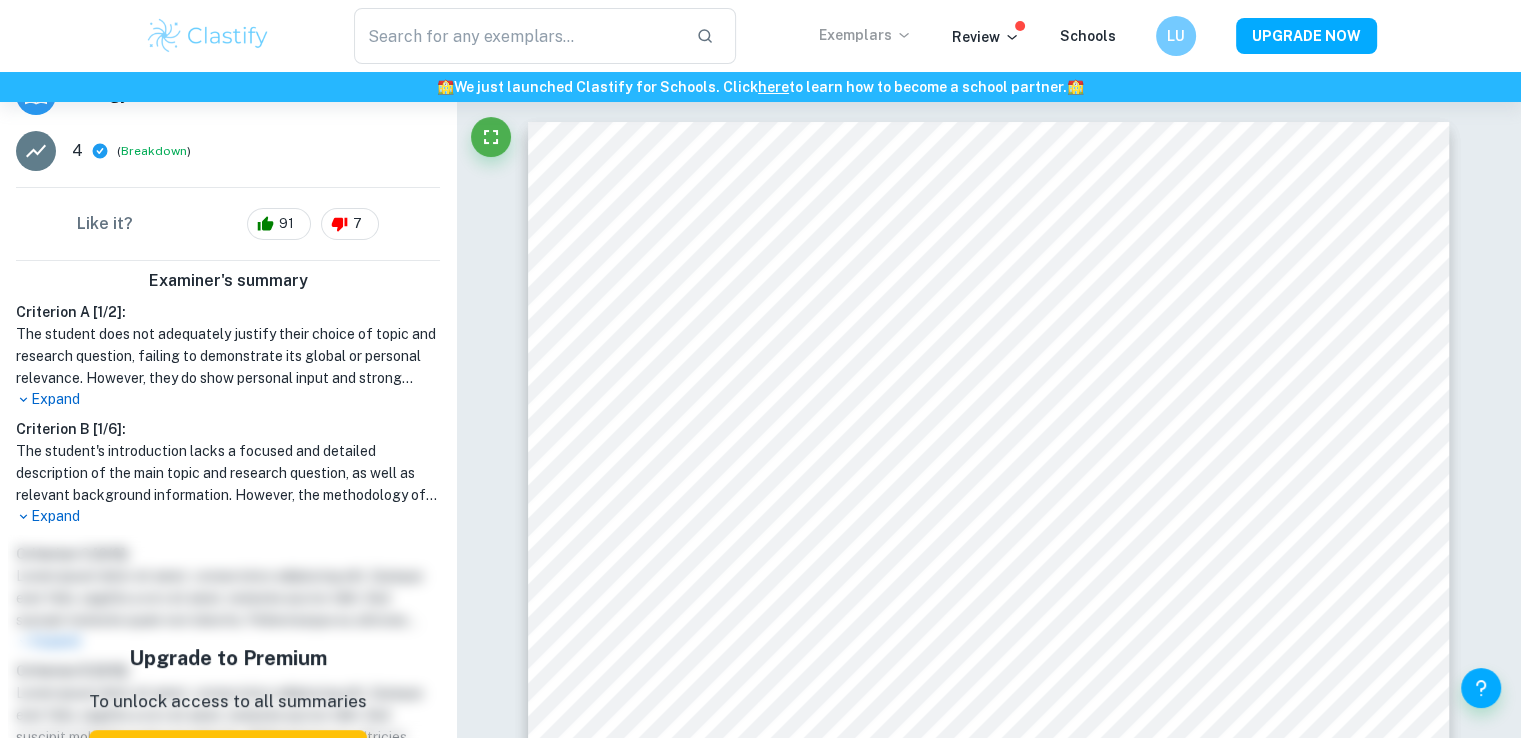 scroll, scrollTop: 295, scrollLeft: 0, axis: vertical 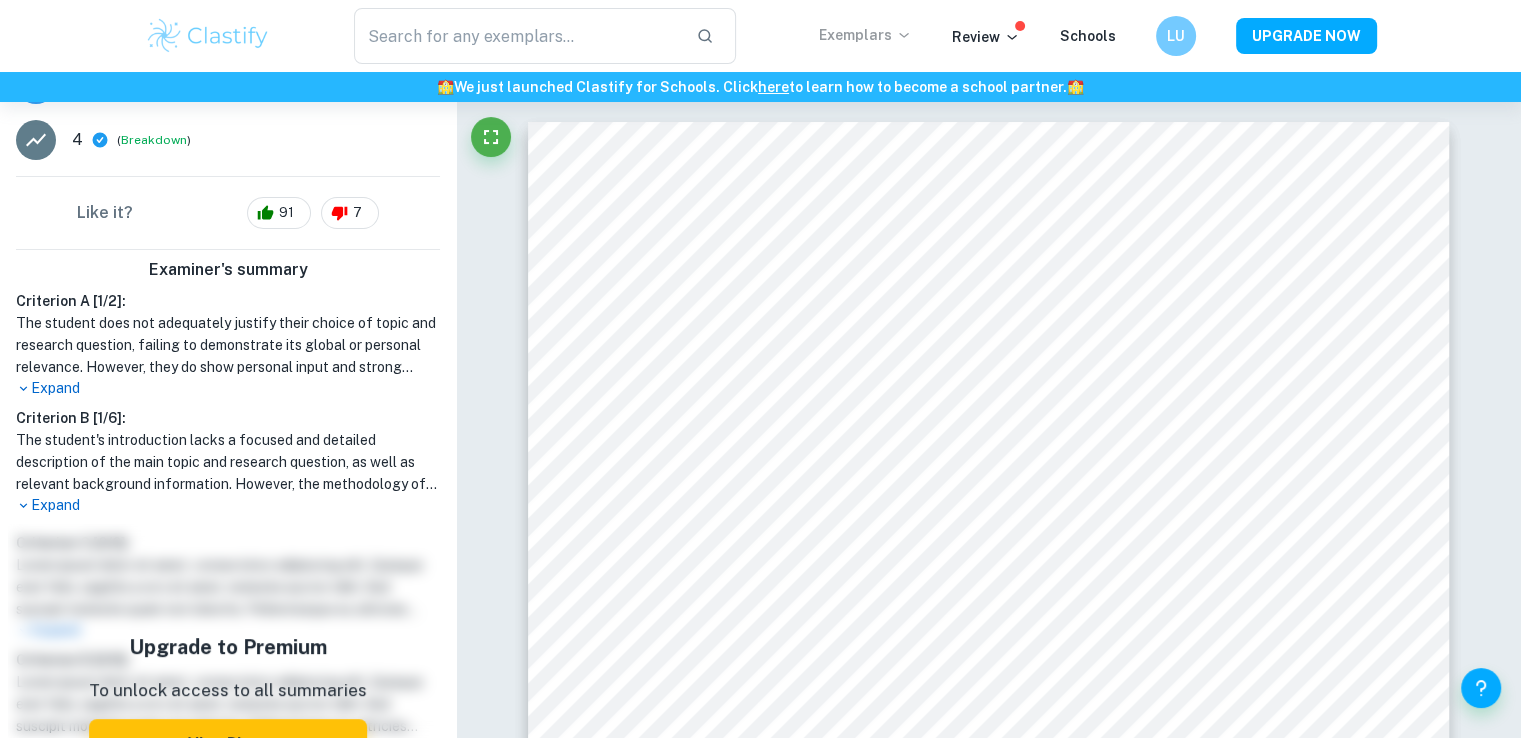 click on "Expand" at bounding box center [228, 388] 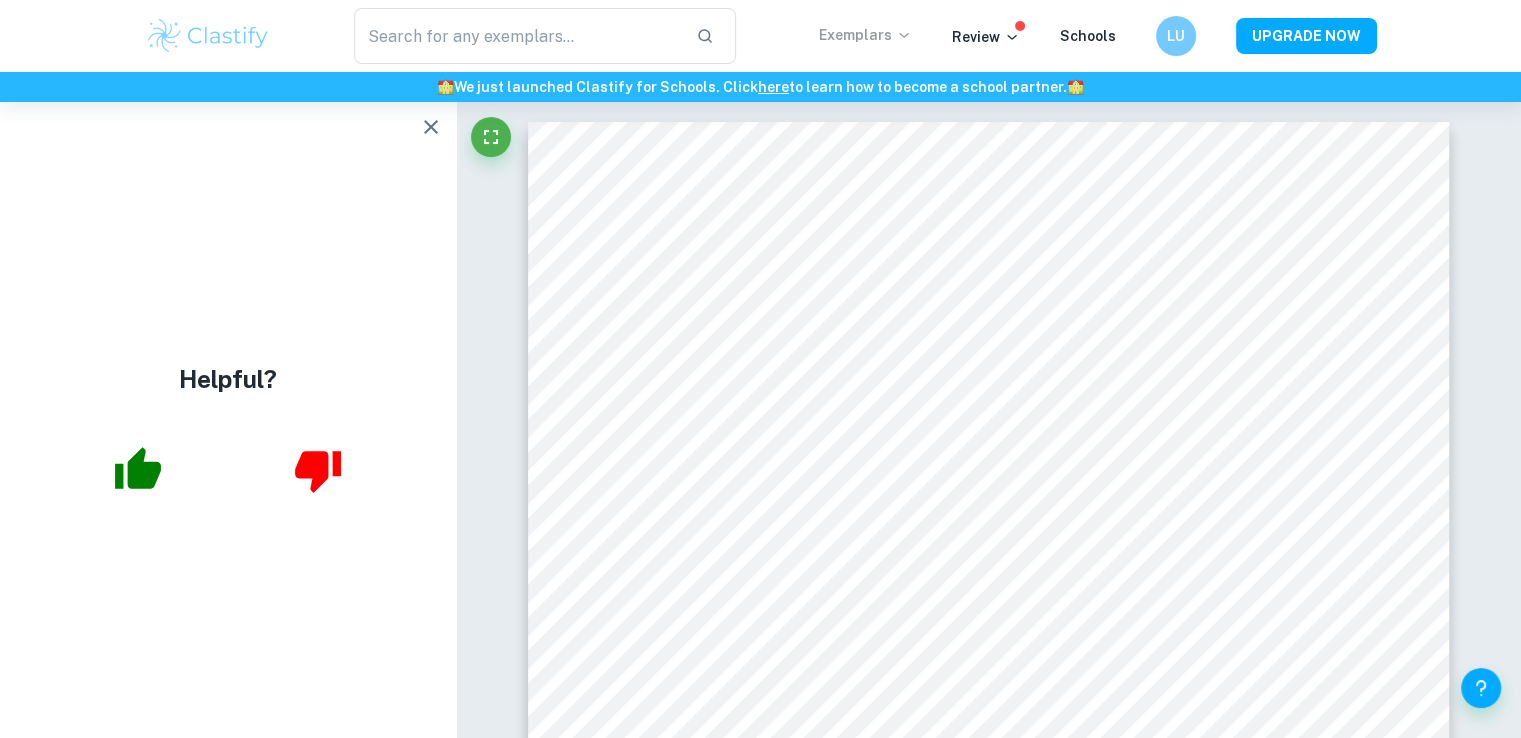 scroll, scrollTop: 0, scrollLeft: 0, axis: both 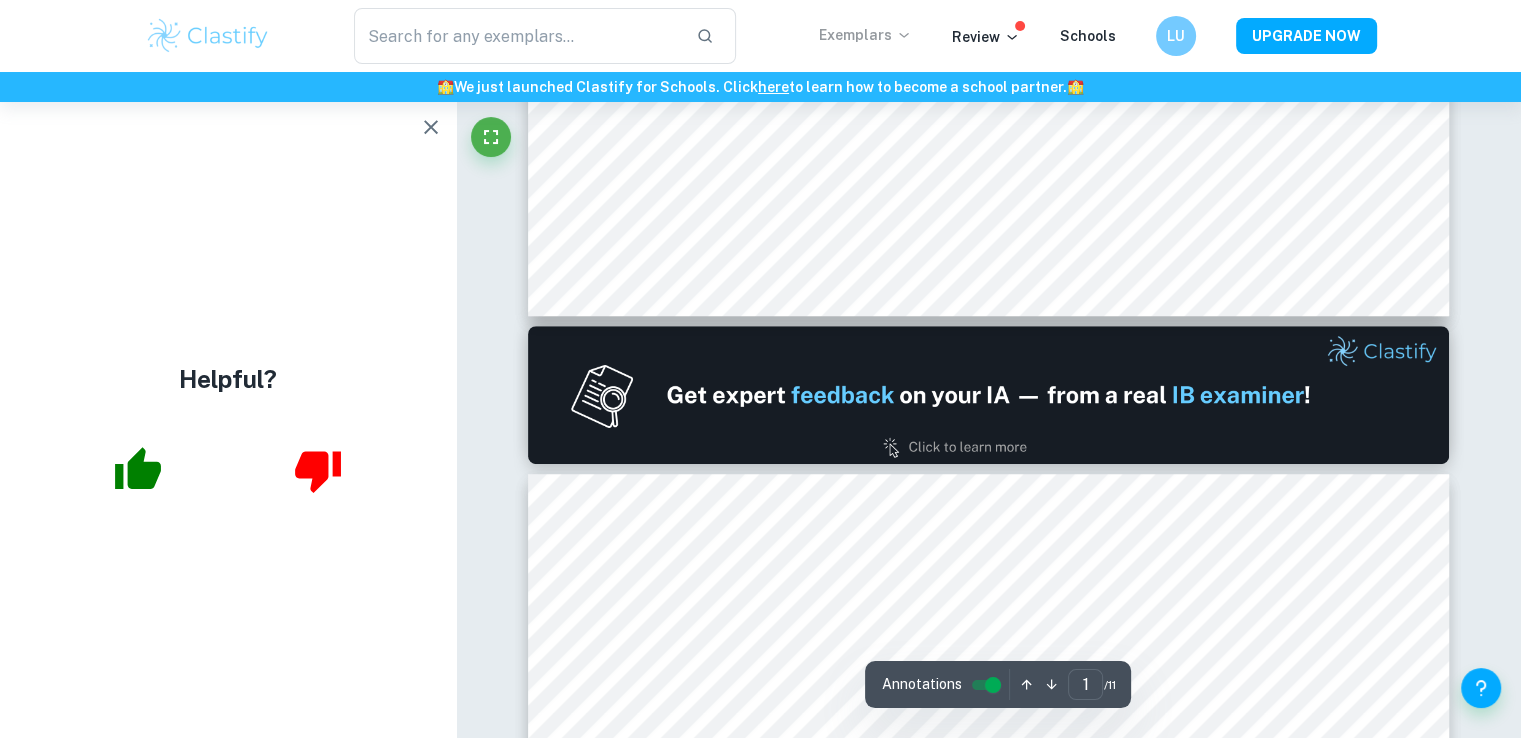 type on "2" 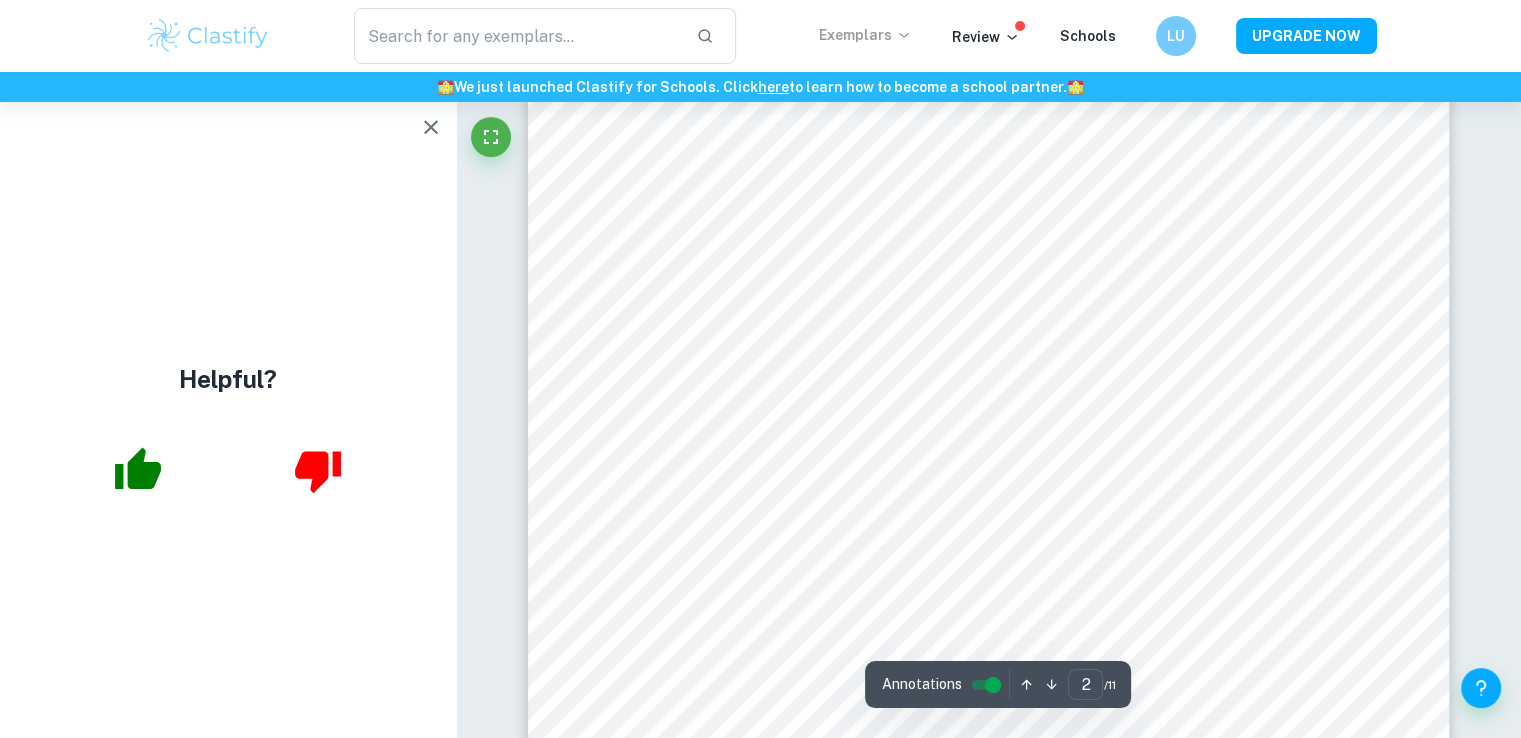 scroll, scrollTop: 1973, scrollLeft: 0, axis: vertical 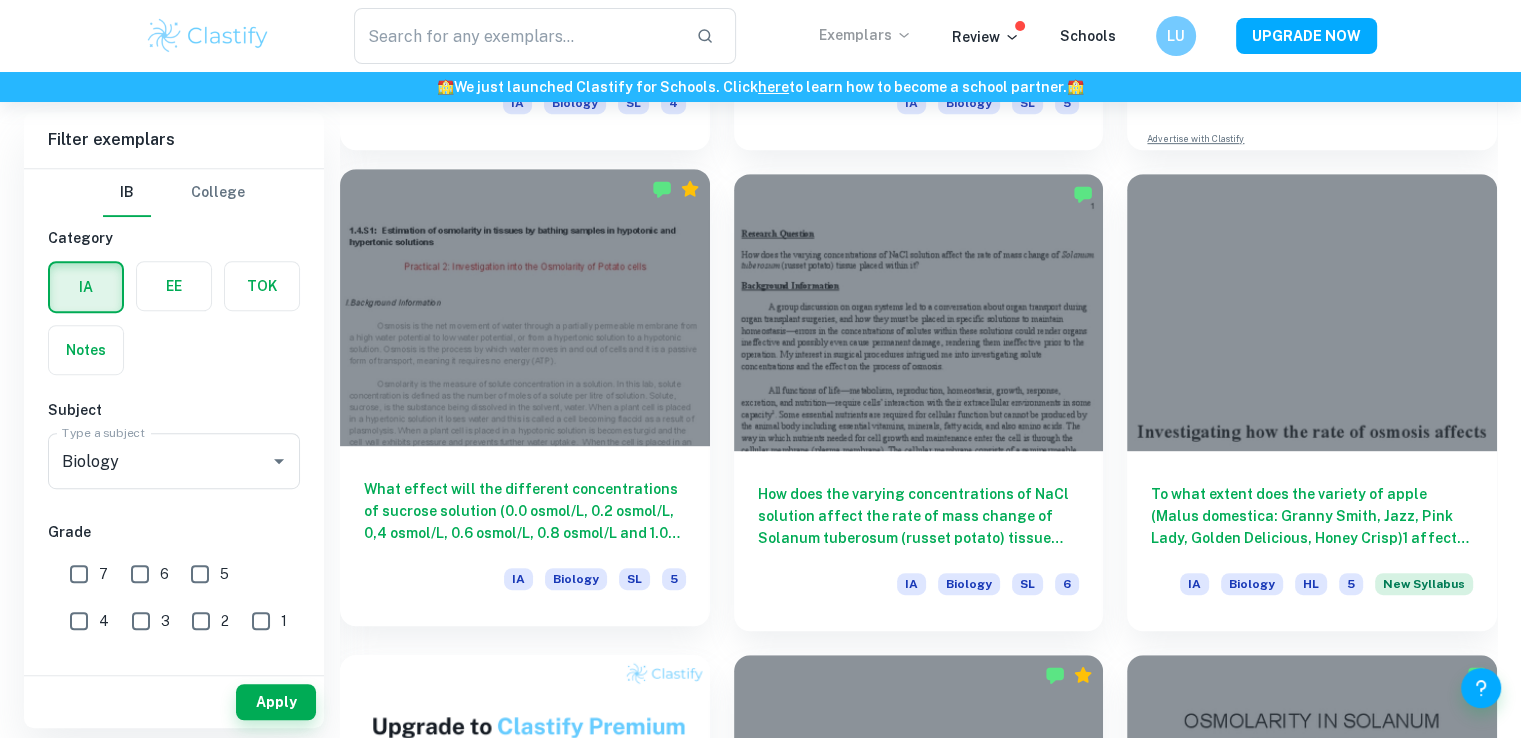 click on "What effect will the different concentrations of sucrose solution (0.0 osmol/L, 0.2 osmol/L, 0,4 osmol/L, 0.6 osmol/L, 0.8 osmol/L and 1.0 osmol/L) have on the mass of potato cores when soaked for 17 hours measured by % change in mass of the cores? IA Biology SL 5" at bounding box center (525, 536) 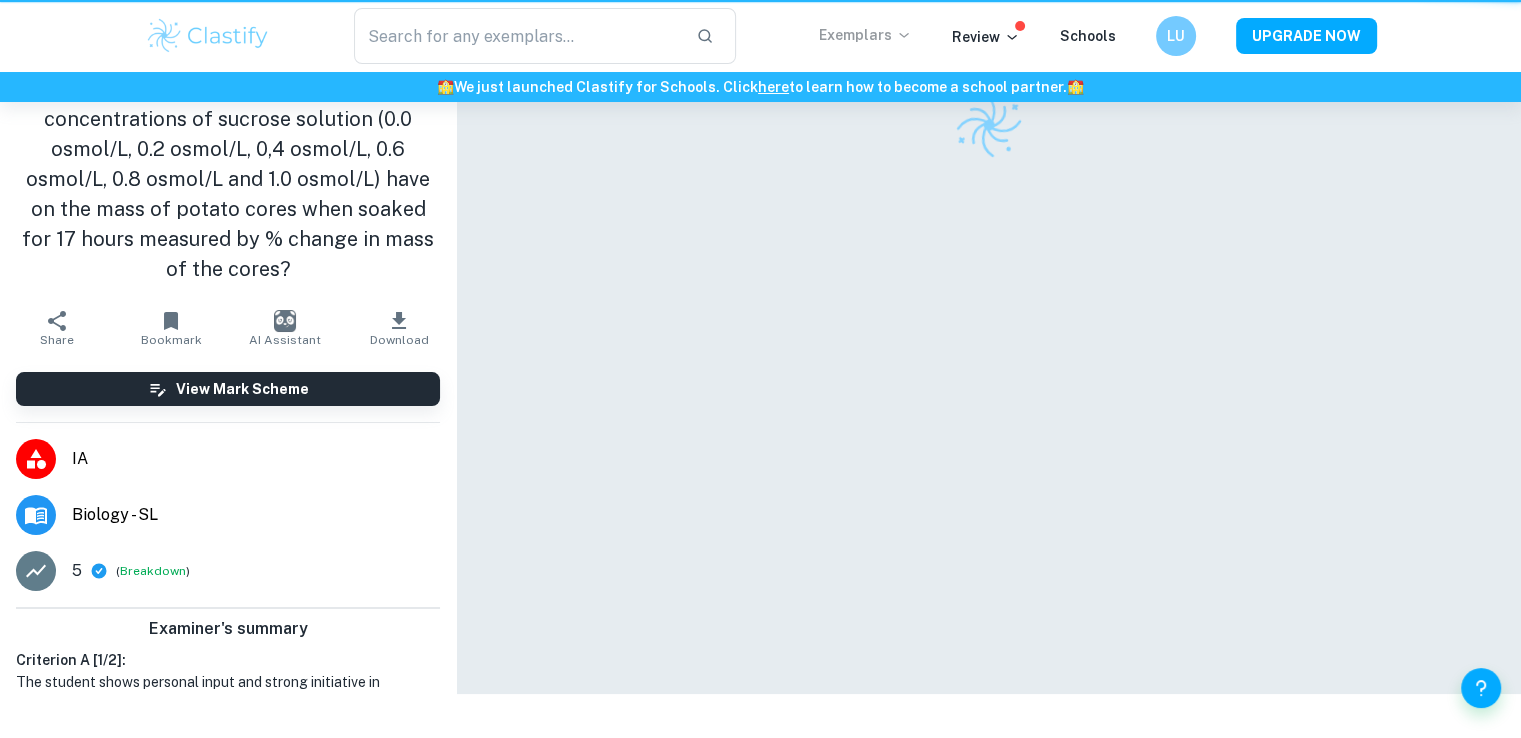 scroll, scrollTop: 0, scrollLeft: 0, axis: both 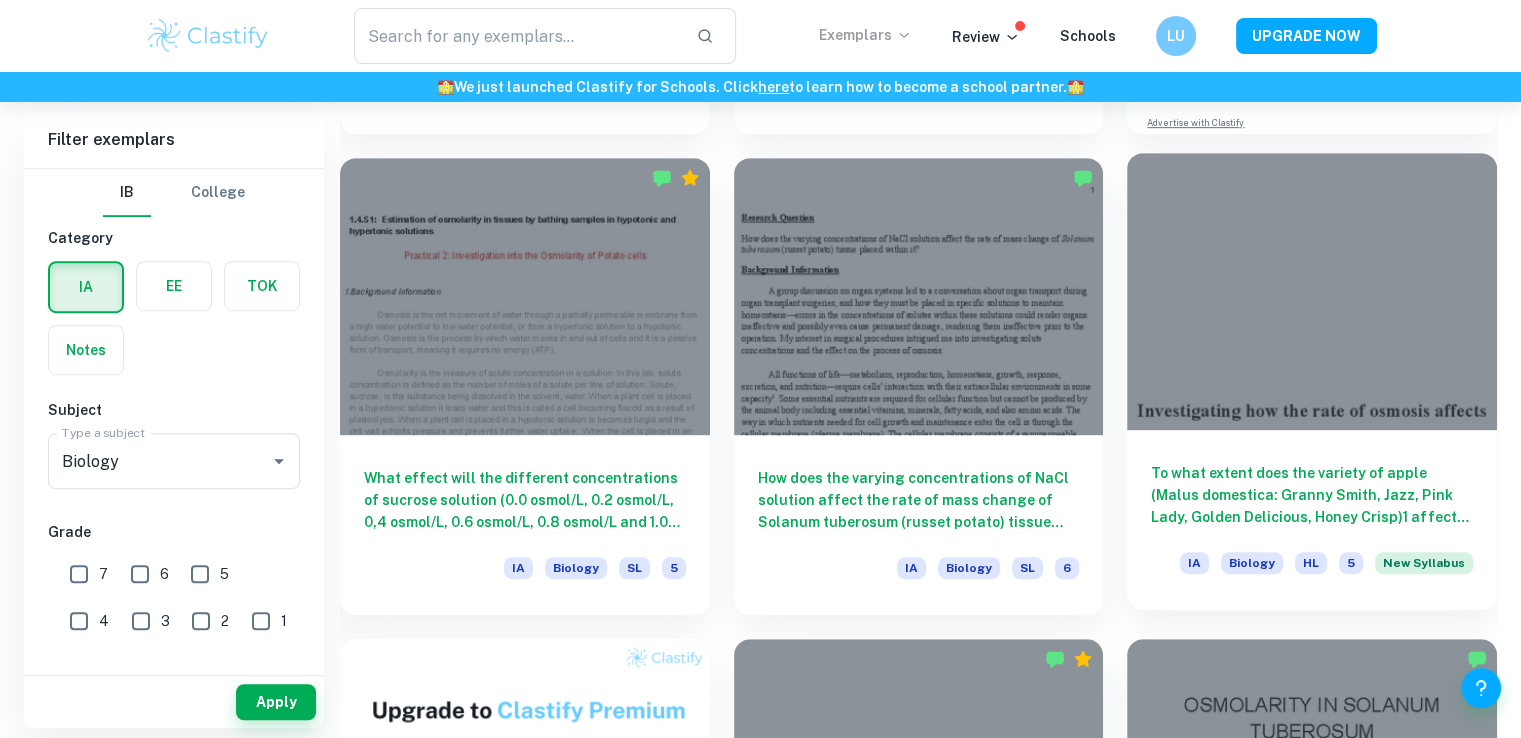 click on "To what extent does the variety of apple (Malus domestica: Granny Smith, Jazz, Pink Lady,  Golden Delicious, Honey Crisp)1 affect the rate of osmosis measured using the percentage  change in mass over 5 hours in a 2M NaCl solution?" at bounding box center [1312, 495] 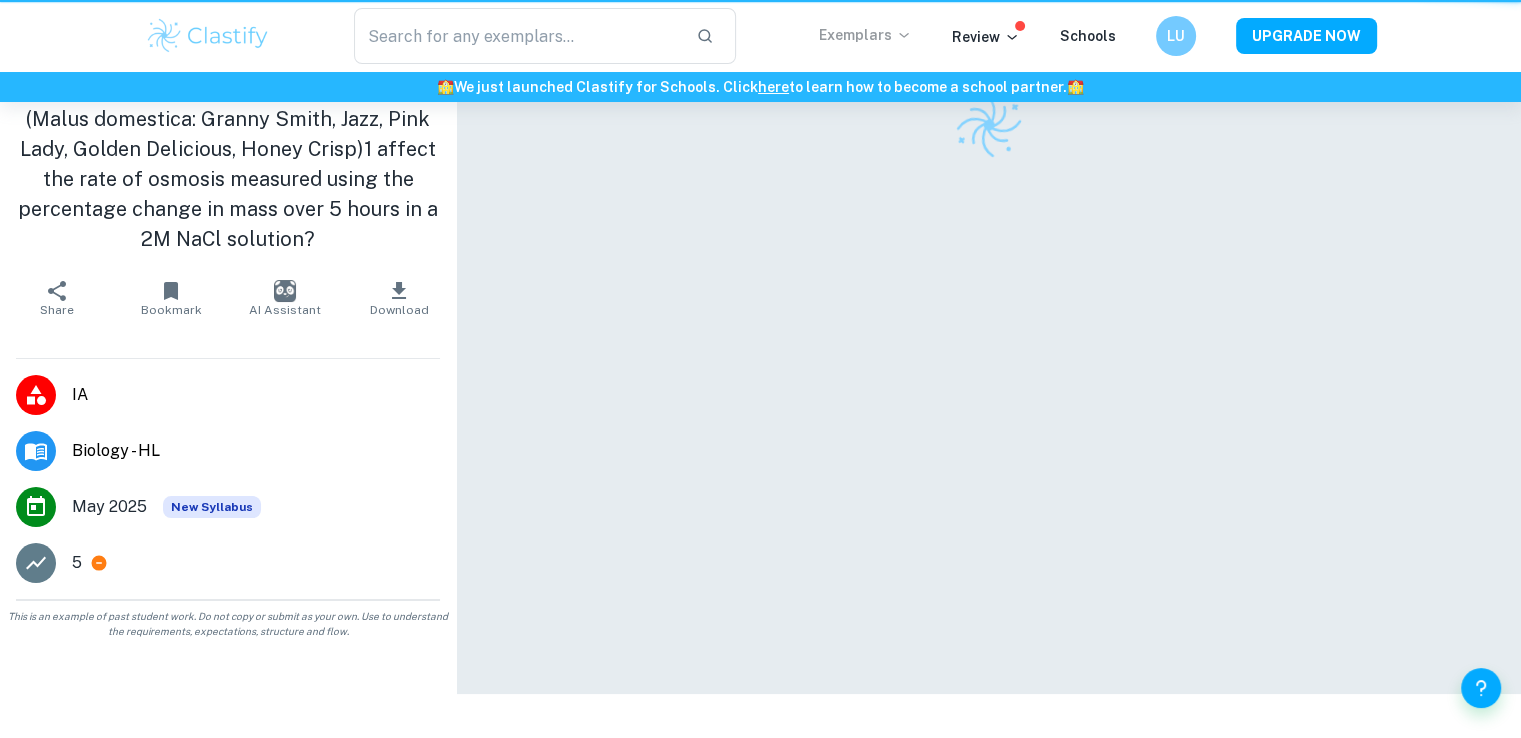 scroll, scrollTop: 0, scrollLeft: 0, axis: both 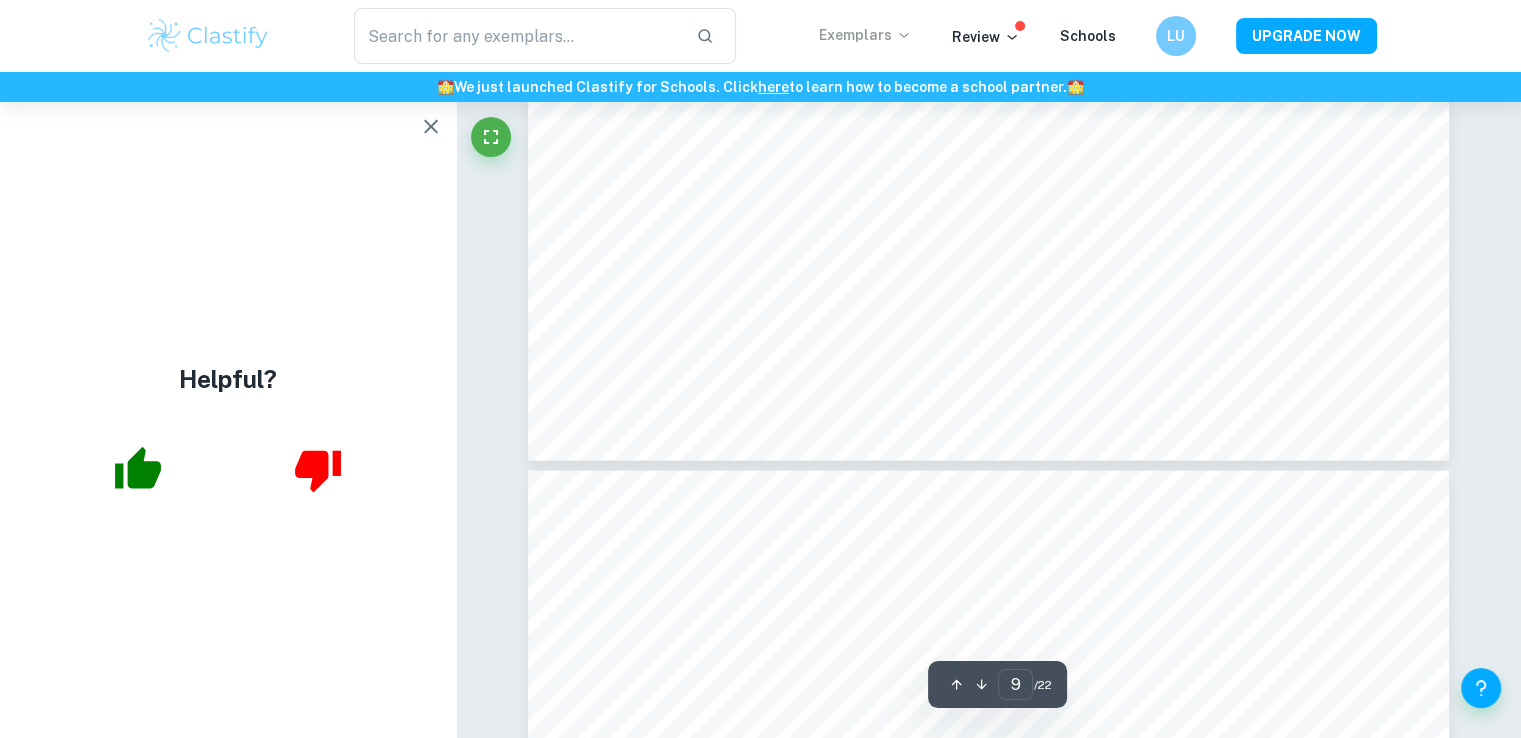 type on "10" 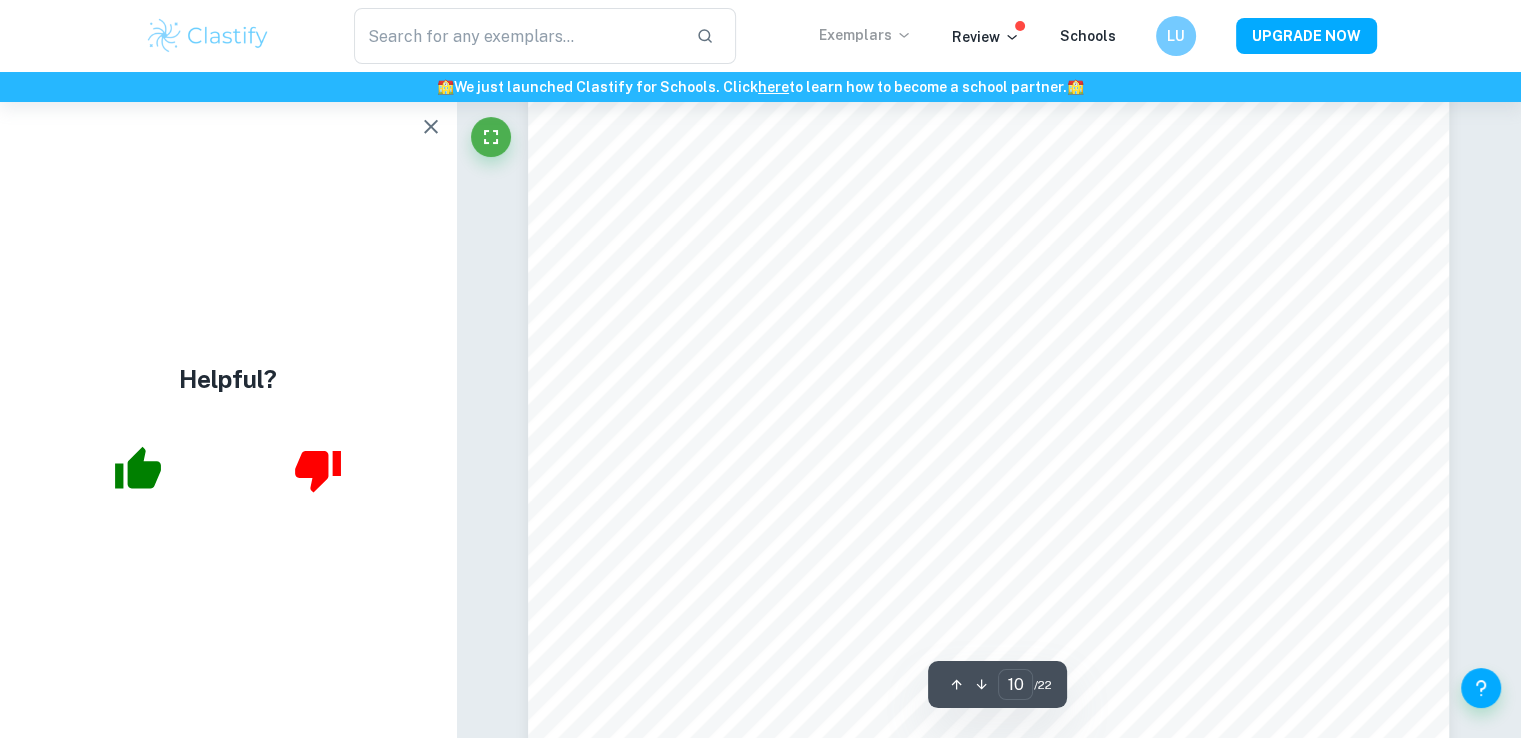 scroll, scrollTop: 12391, scrollLeft: 0, axis: vertical 